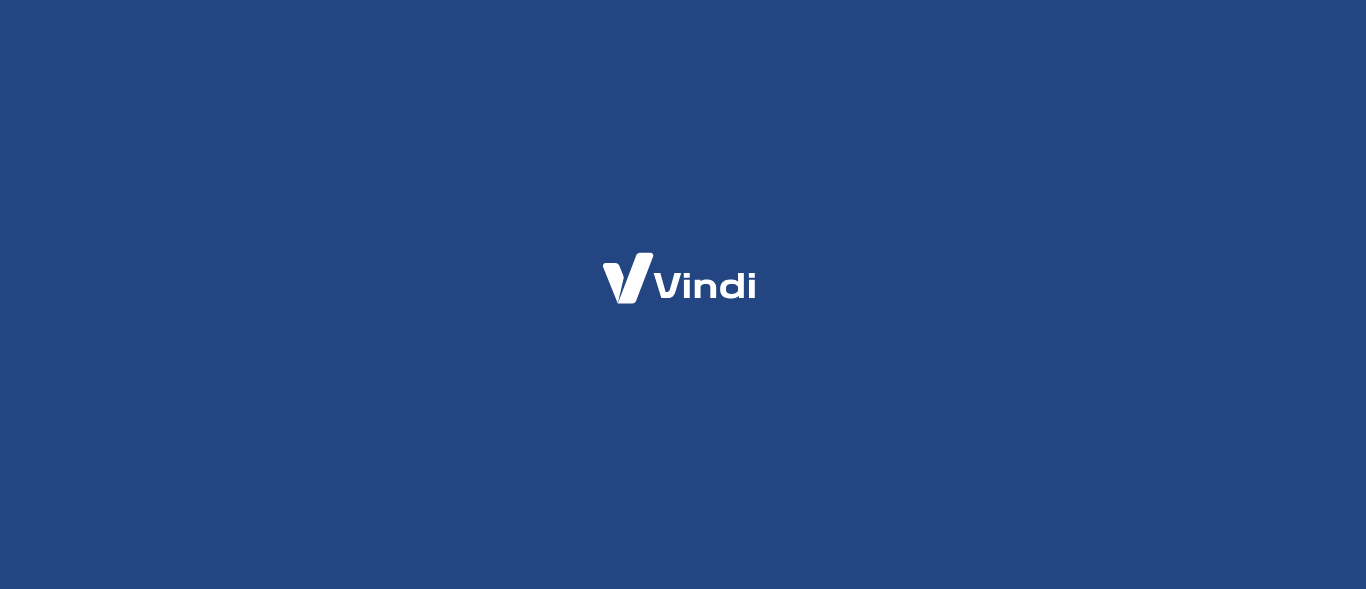 scroll, scrollTop: 0, scrollLeft: 0, axis: both 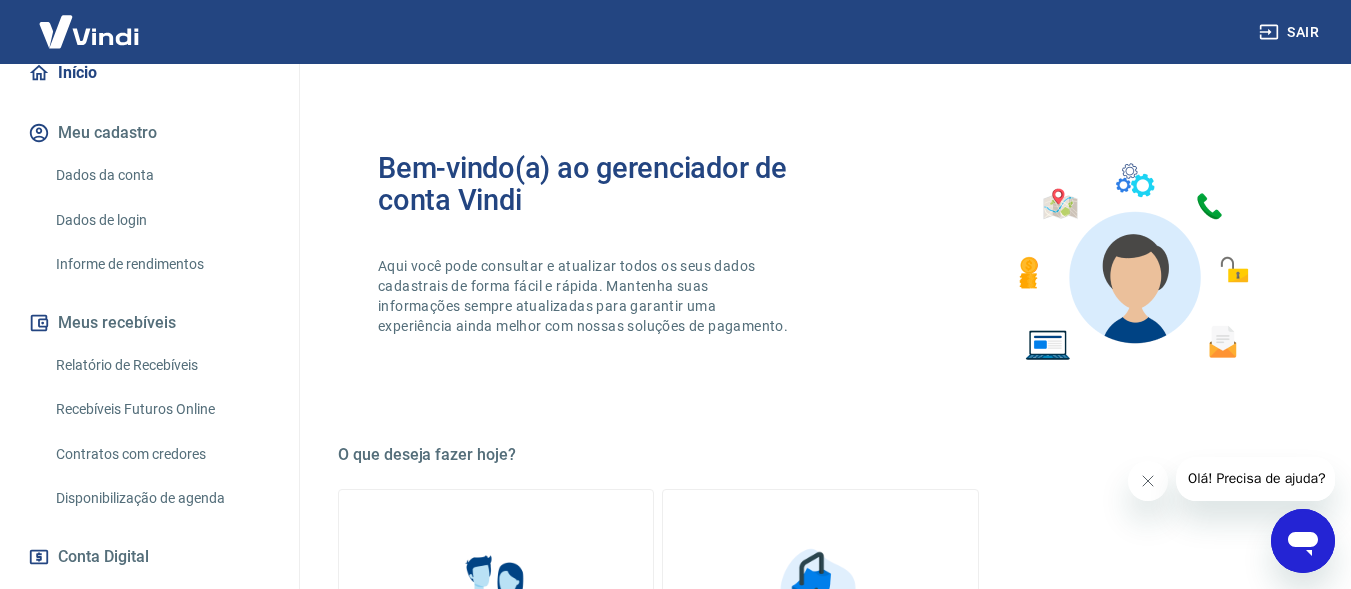click on "Relatório de Recebíveis" at bounding box center [161, 365] 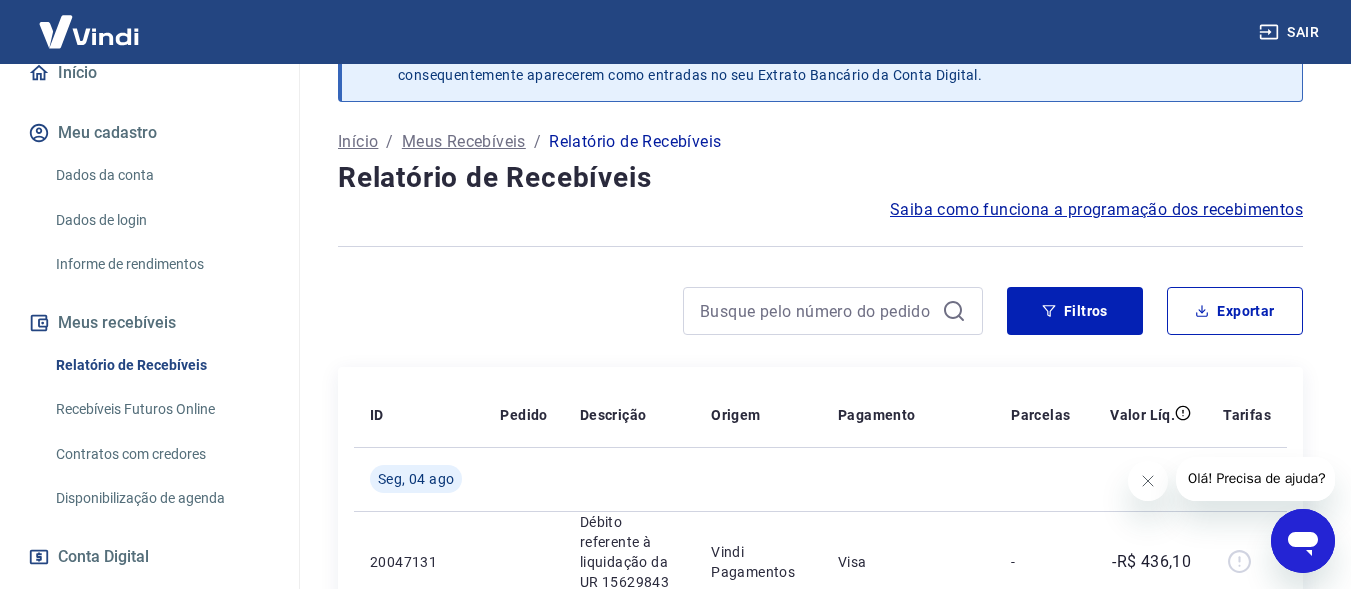 scroll, scrollTop: 120, scrollLeft: 0, axis: vertical 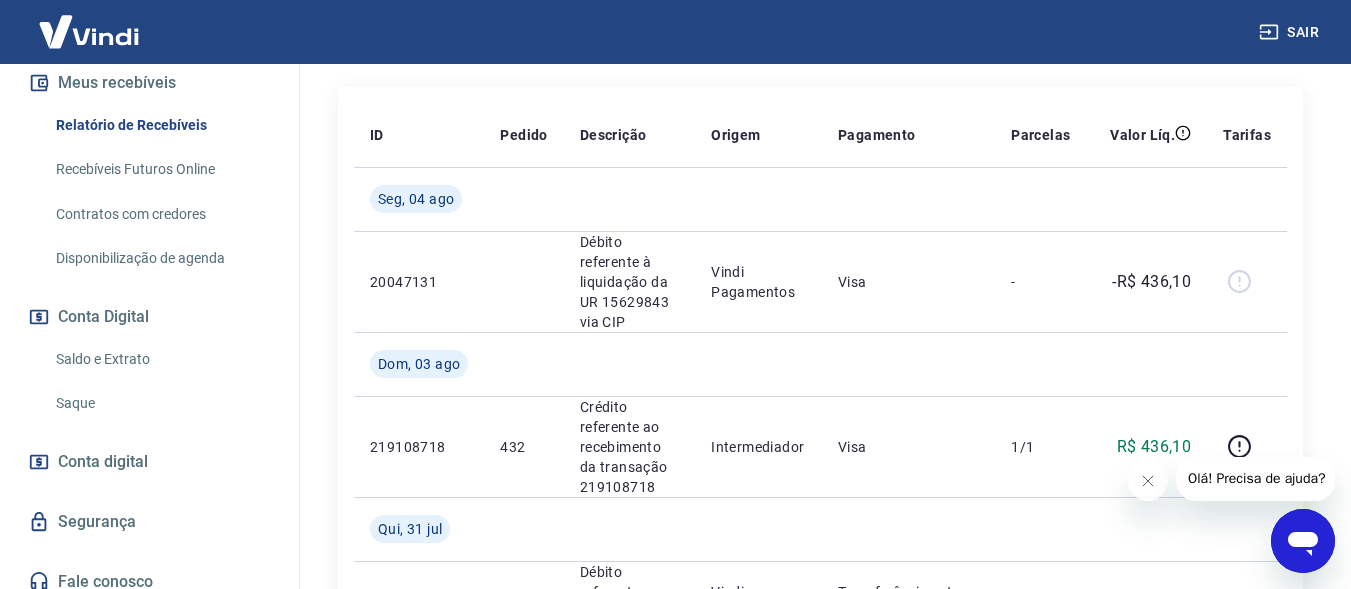 click on "Saque" at bounding box center [161, 403] 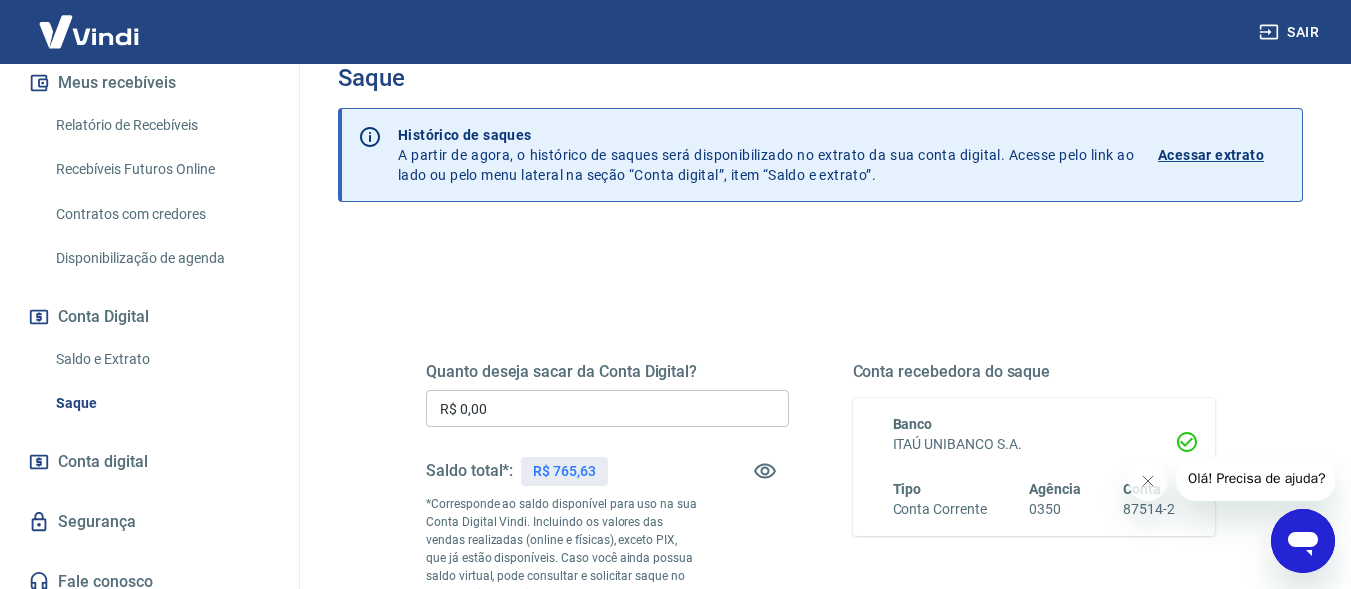 scroll, scrollTop: 80, scrollLeft: 0, axis: vertical 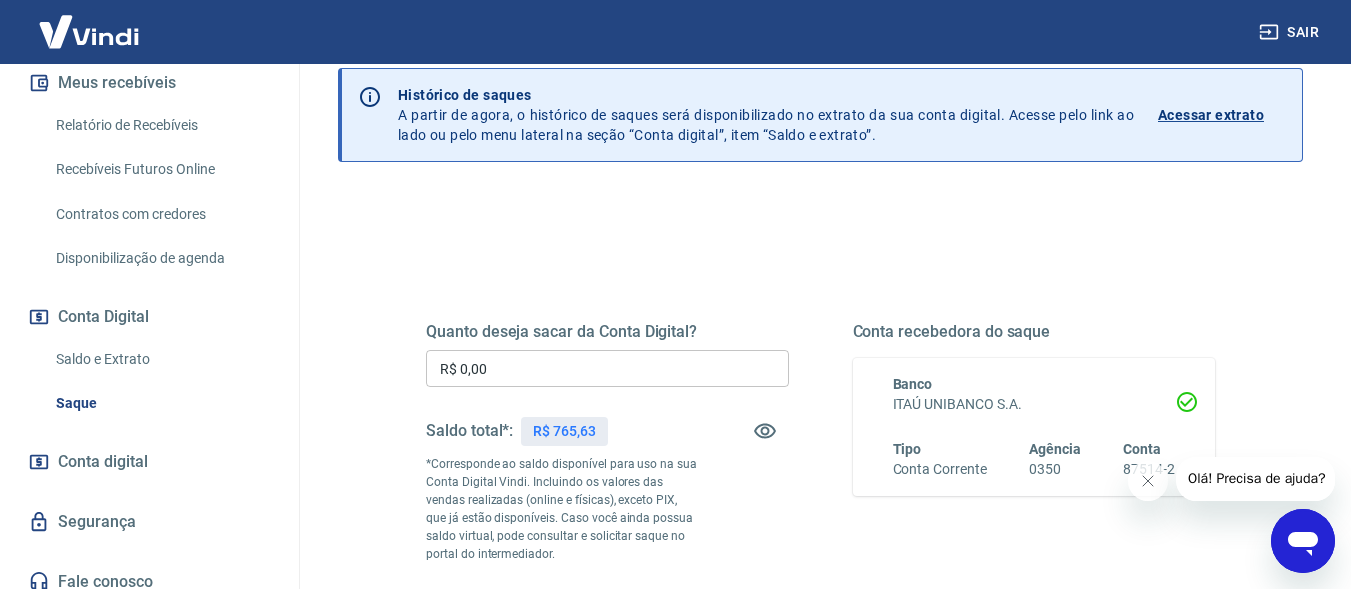 click on "Saldo e Extrato" at bounding box center [161, 359] 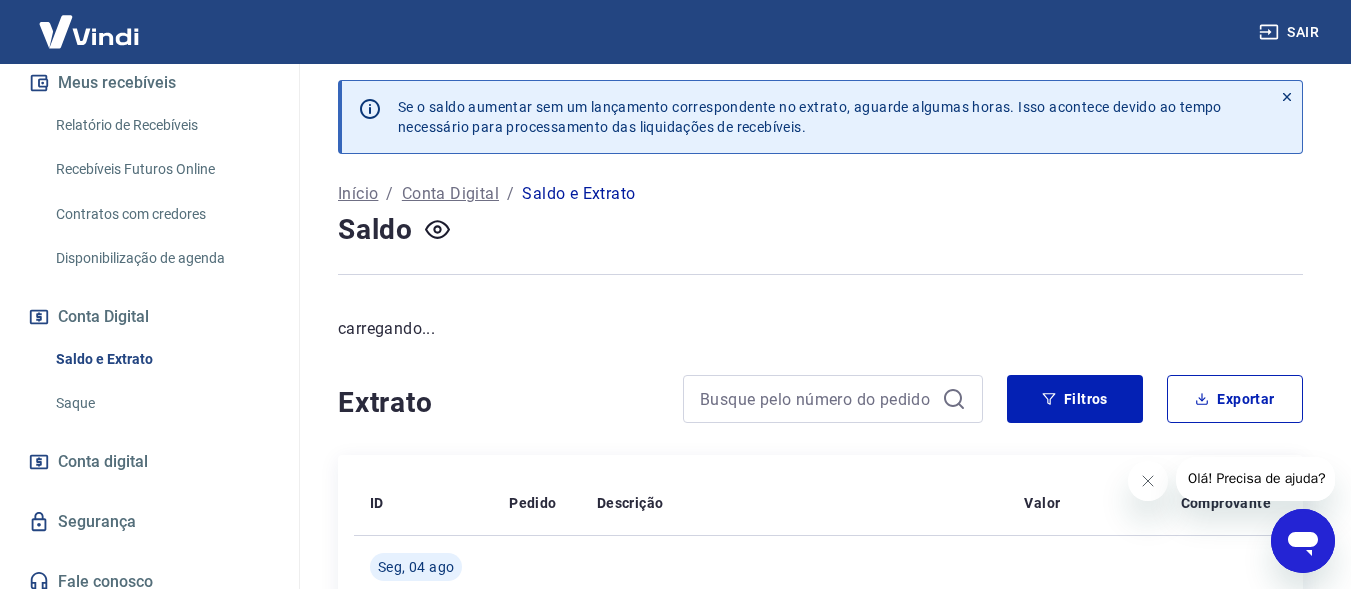 scroll, scrollTop: 80, scrollLeft: 0, axis: vertical 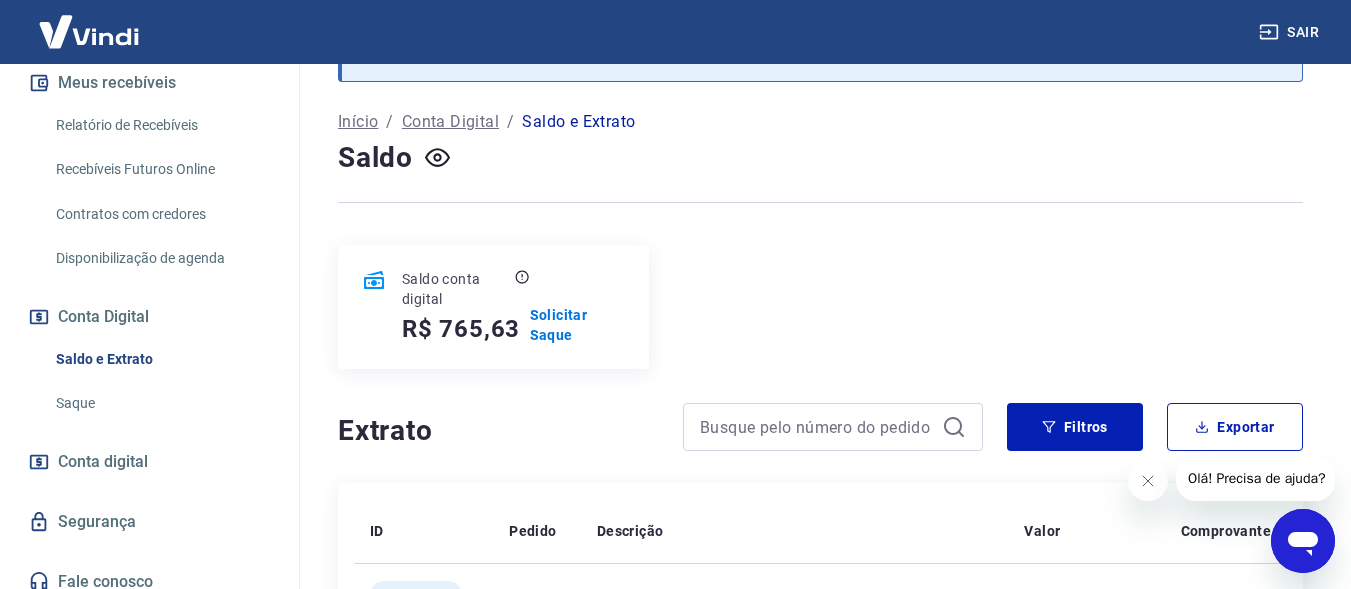 drag, startPoint x: 1355, startPoint y: 578, endPoint x: 889, endPoint y: 480, distance: 476.19324 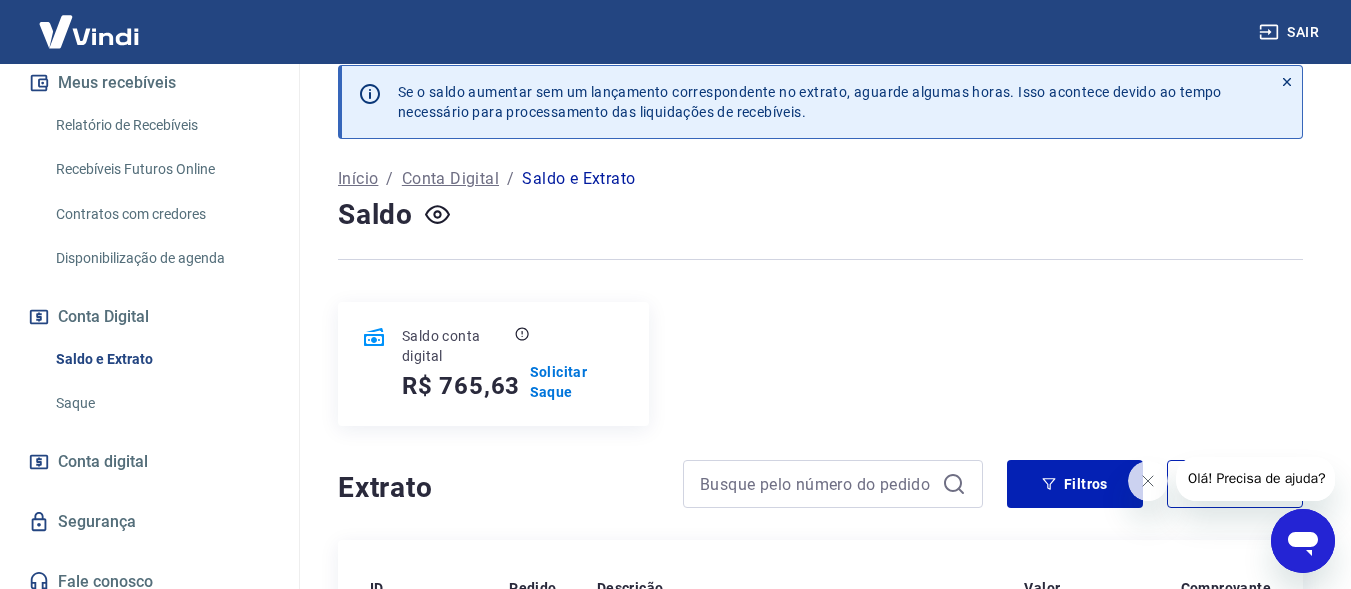 scroll, scrollTop: 0, scrollLeft: 0, axis: both 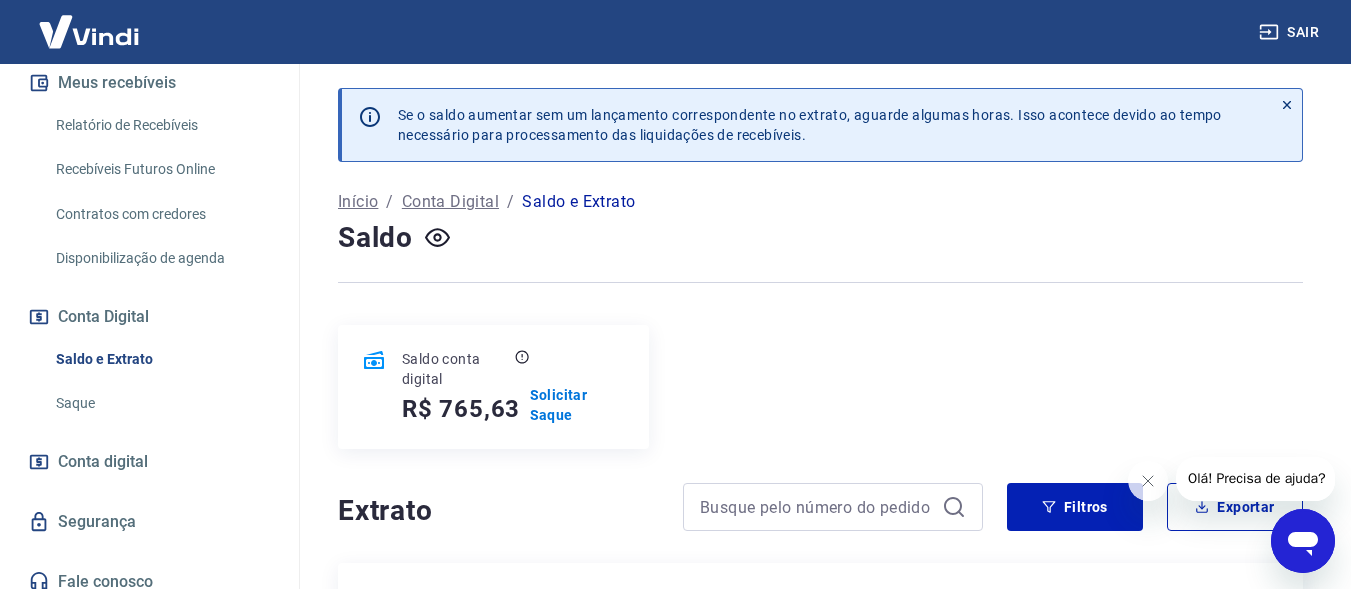 click on "Saque" at bounding box center (161, 403) 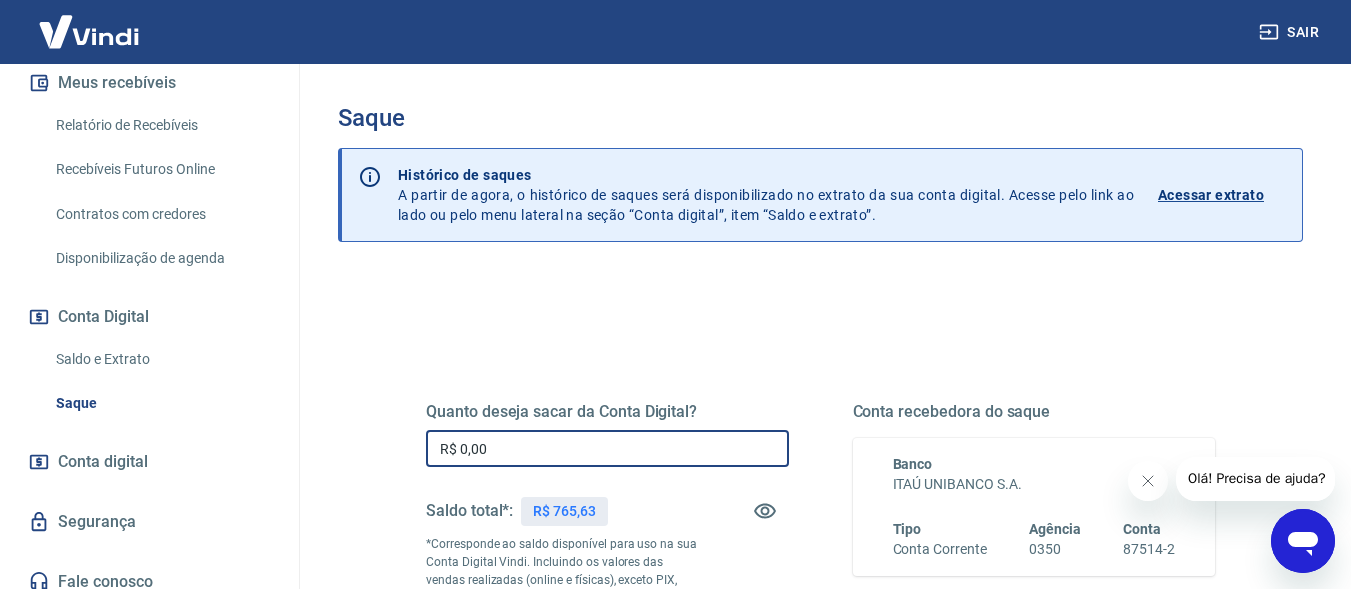 click on "R$ 0,00" at bounding box center (607, 448) 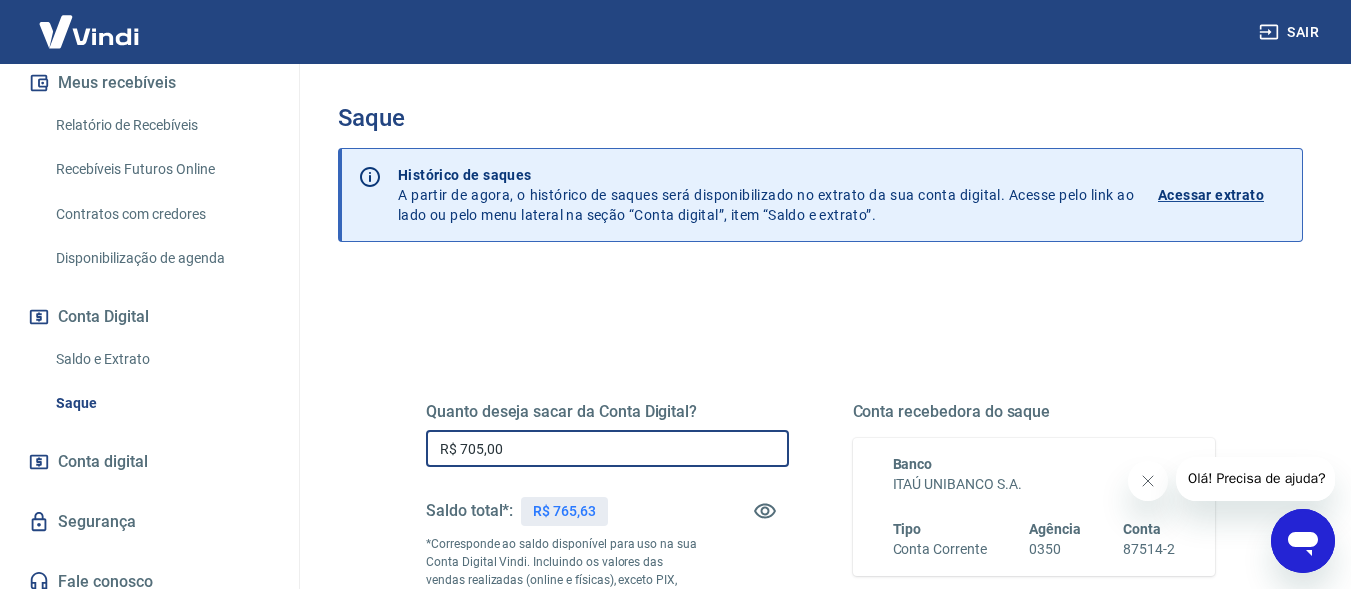 drag, startPoint x: 1359, startPoint y: 578, endPoint x: 843, endPoint y: 347, distance: 565.3468 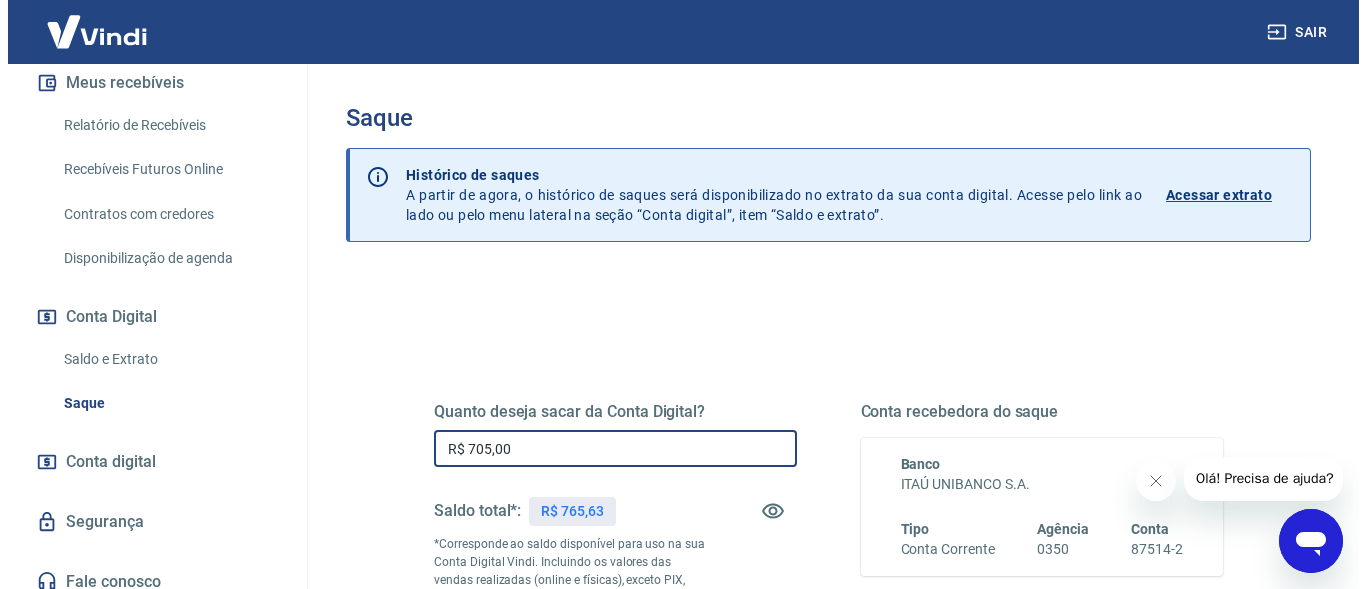 scroll, scrollTop: 360, scrollLeft: 0, axis: vertical 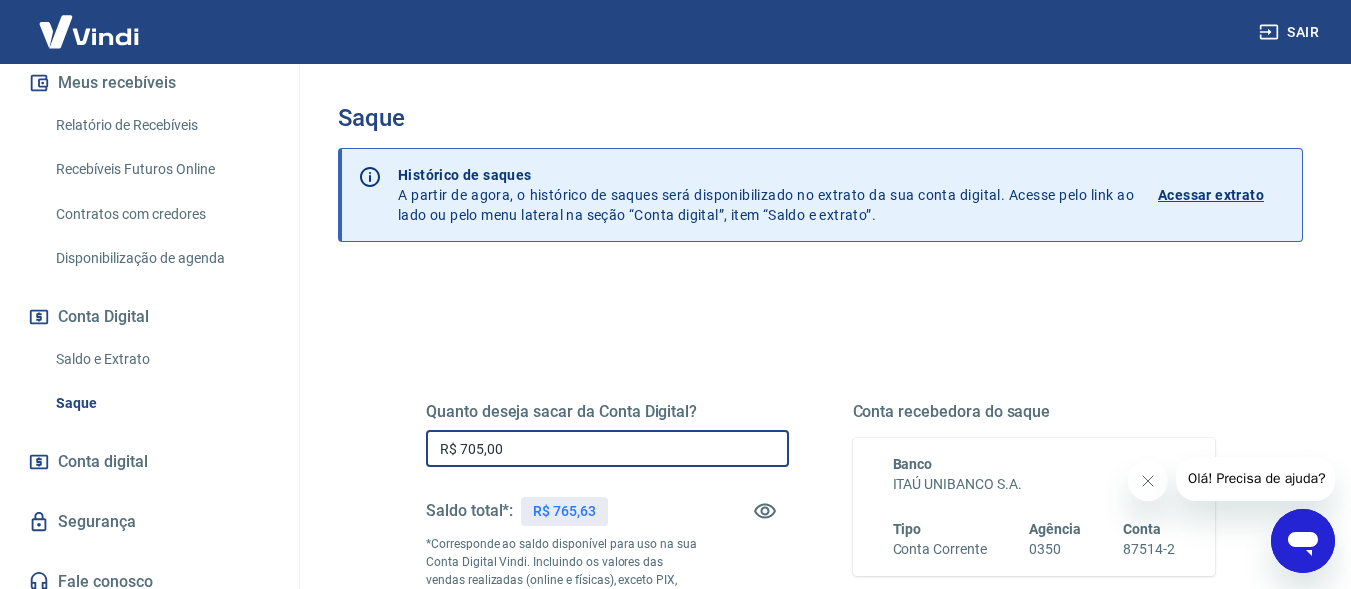 click on "Solicitar saque" at bounding box center (1138, 754) 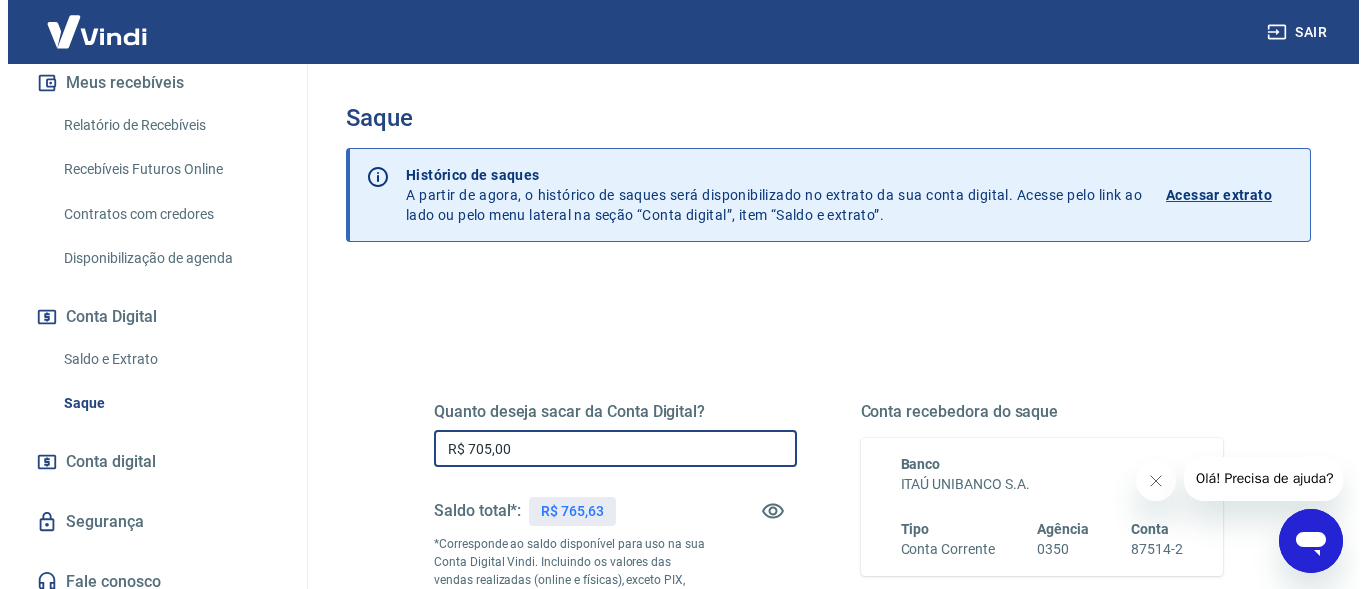 click on "Banco: ITAÚ UNIBANCO S.A. Tipo: Conta Corrente Agência: [AGENCY] Conta: [ACCOUNT] Valor do saque: R$ 705,00 Cancelar Validar saque" 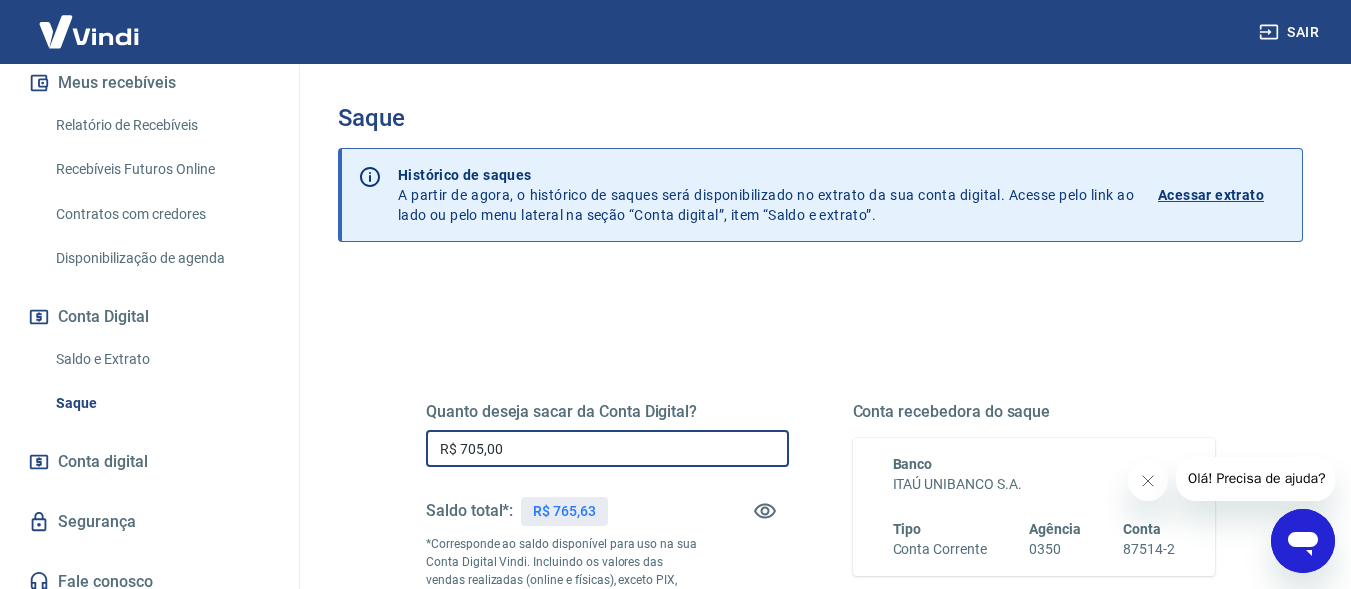 click on "R$ 705,00" at bounding box center (607, 448) 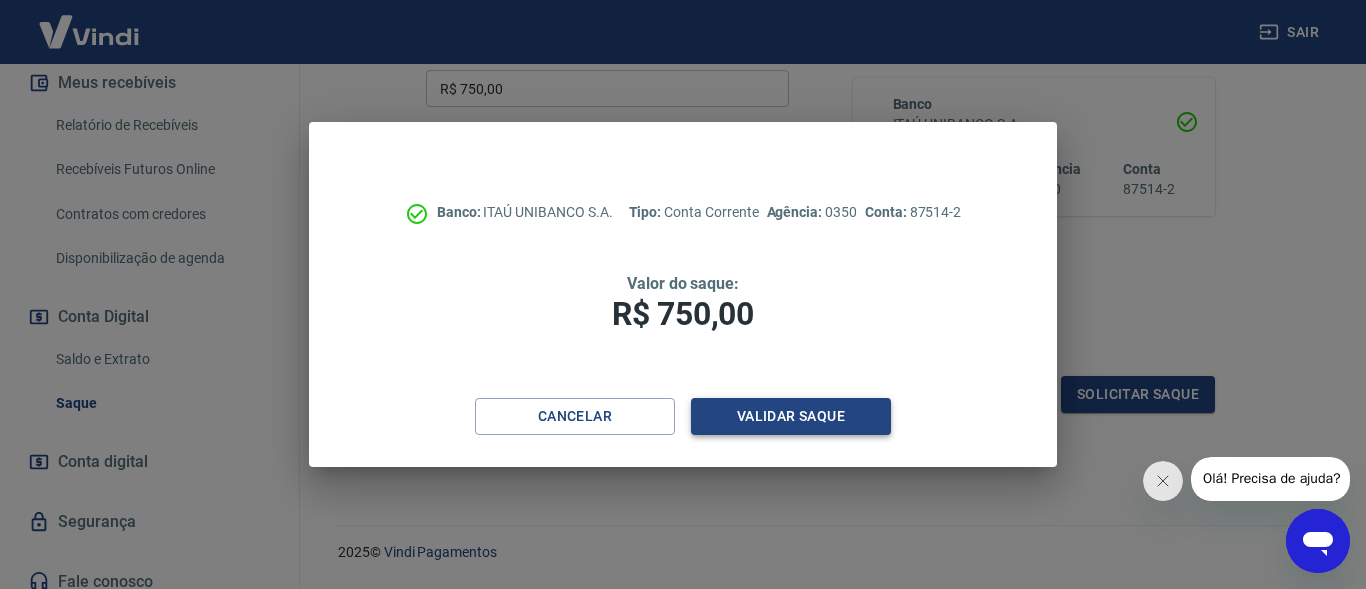 click on "Validar saque" at bounding box center [791, 416] 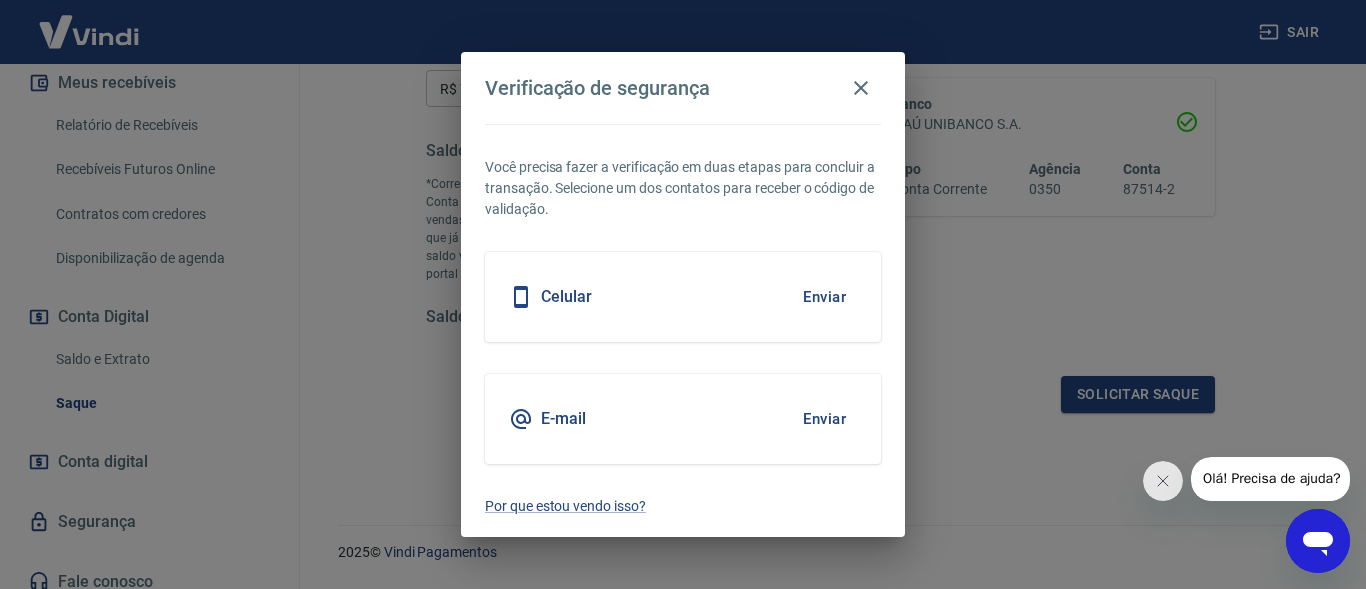 click on "E-mail Enviar" at bounding box center (683, 419) 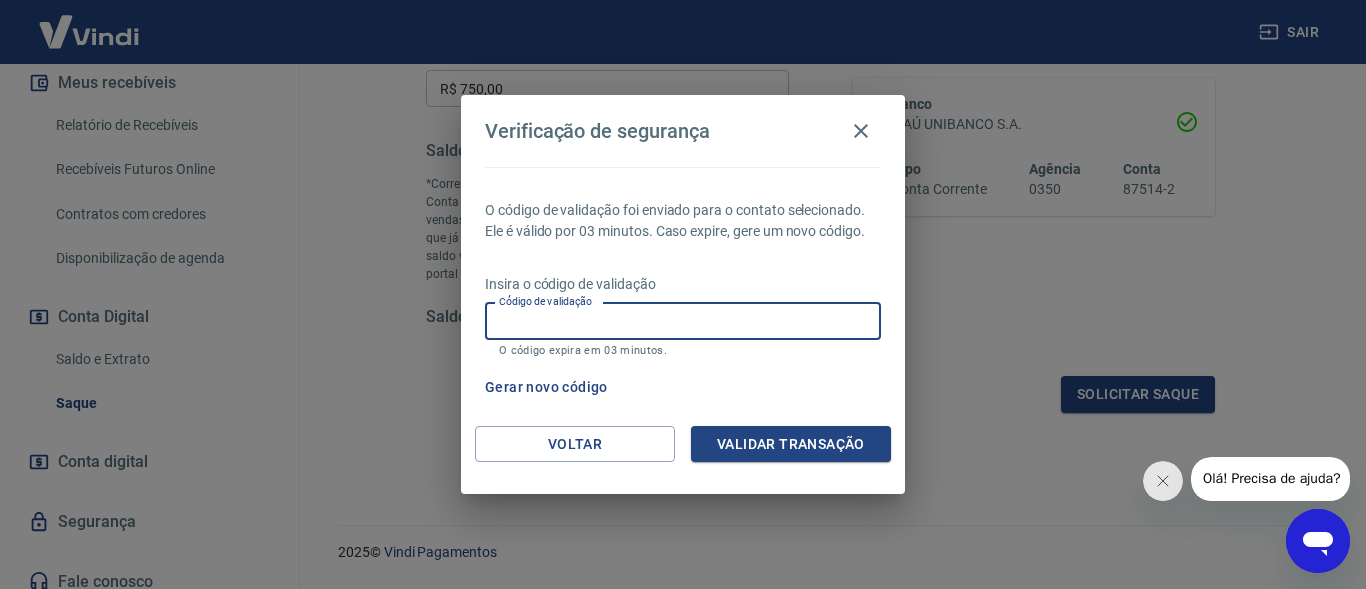 click on "Código de validação" at bounding box center [683, 321] 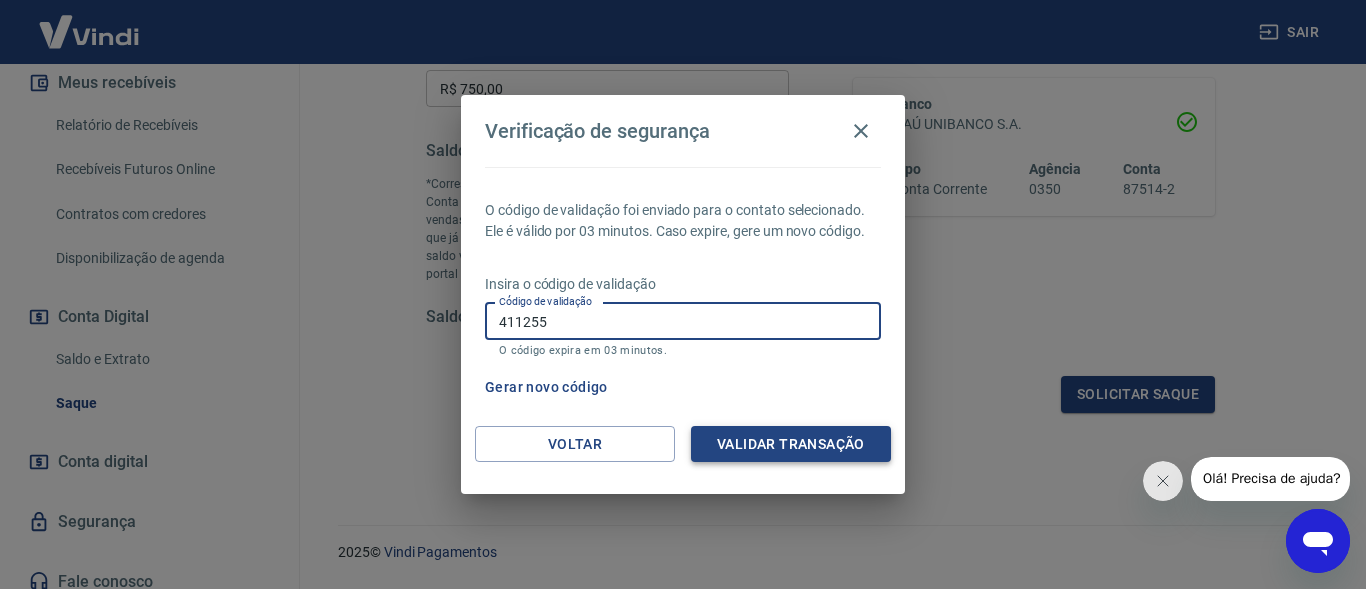 type on "411255" 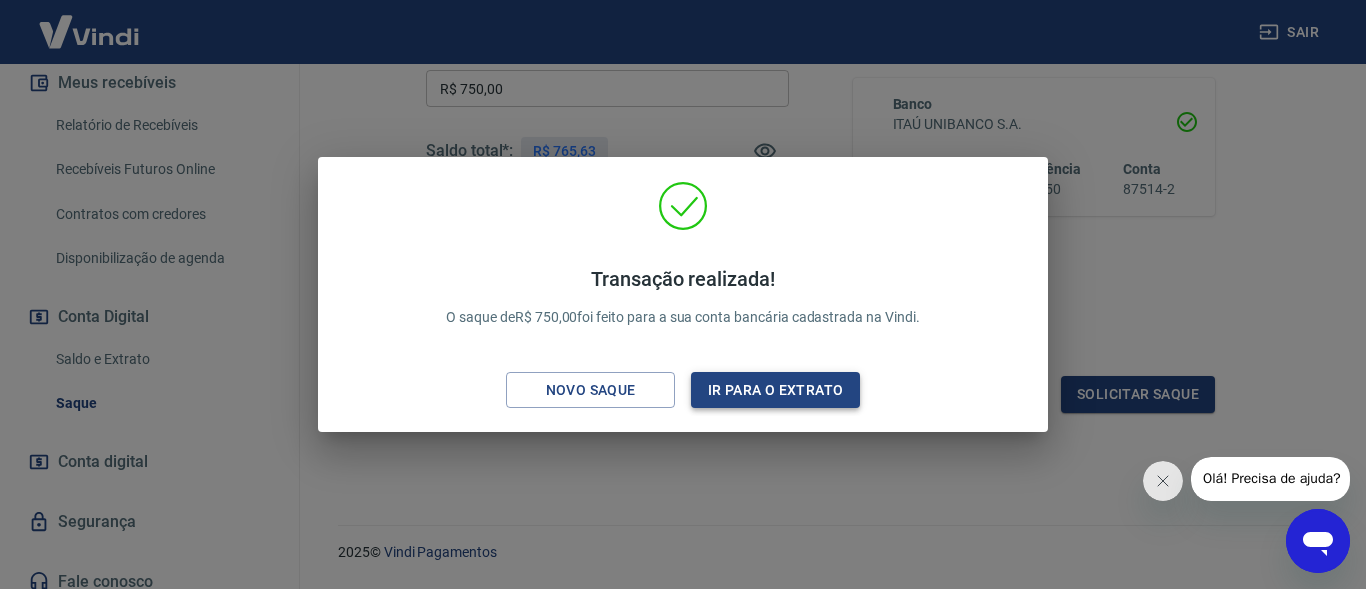 click on "Ir para o extrato" at bounding box center [775, 390] 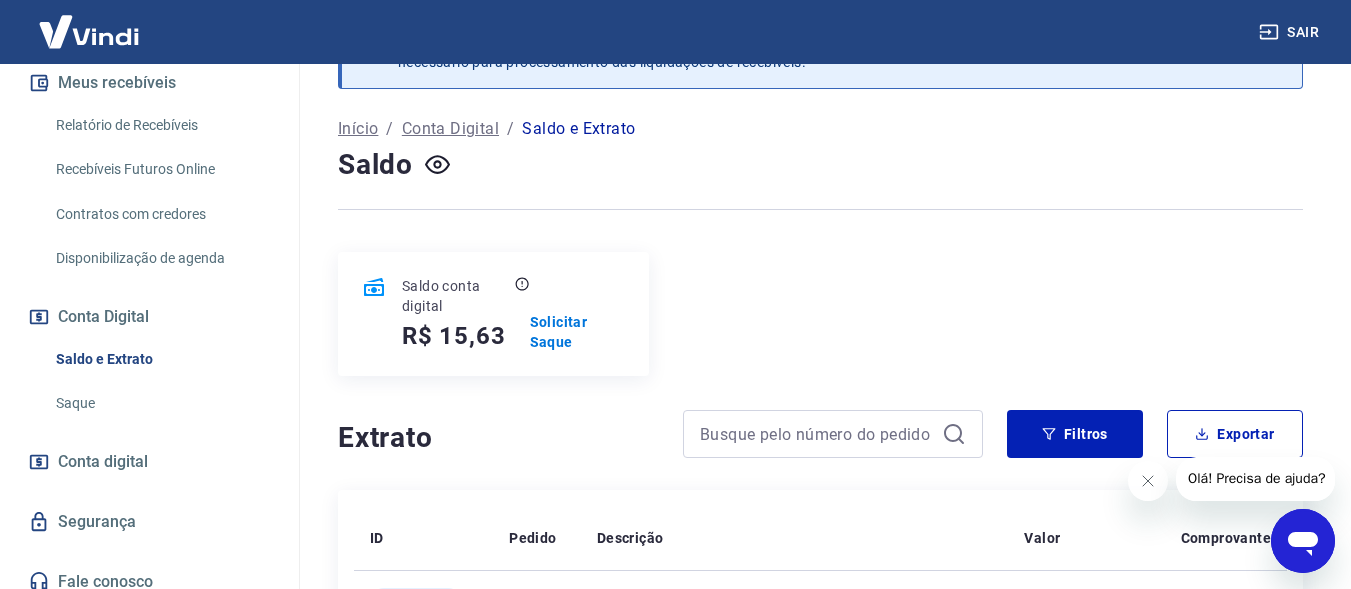 scroll, scrollTop: 0, scrollLeft: 0, axis: both 